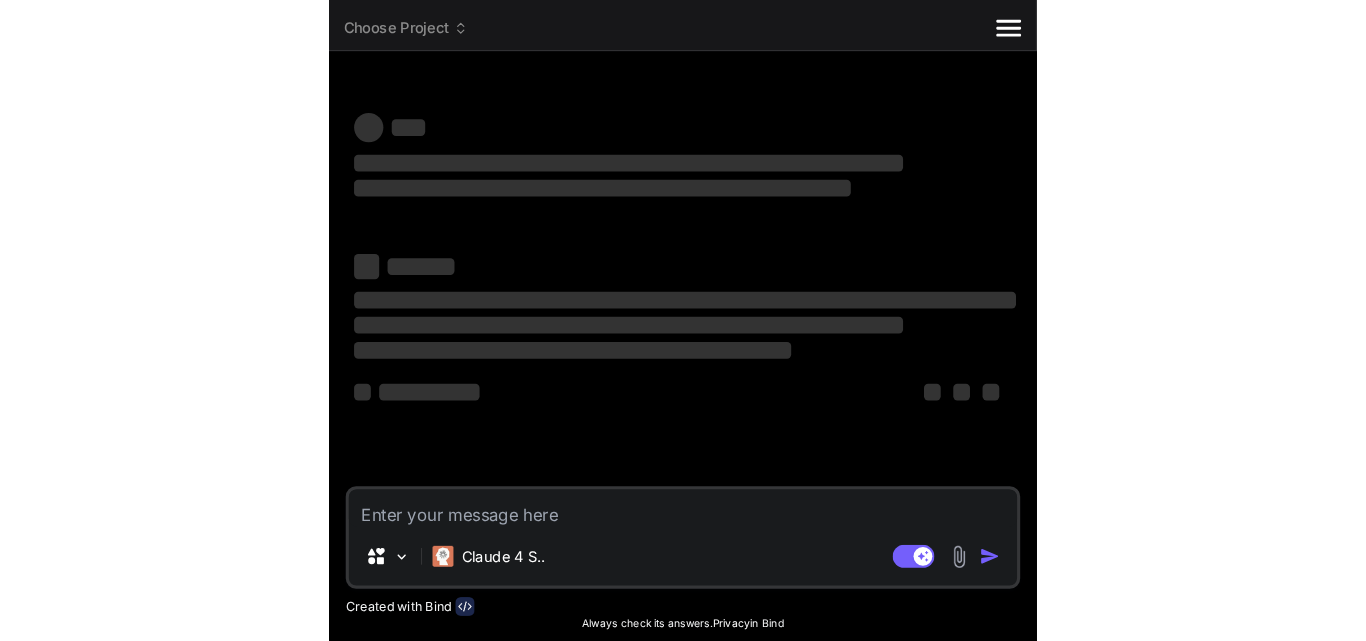 scroll, scrollTop: 0, scrollLeft: 0, axis: both 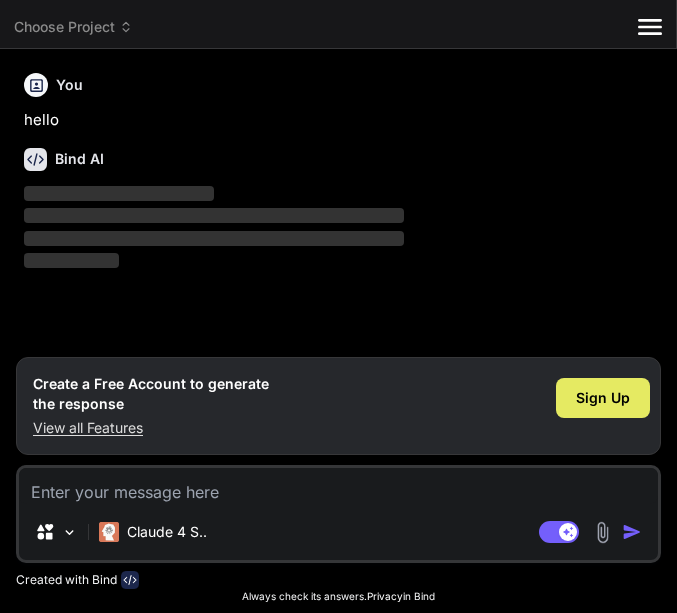 click on "Sign Up" at bounding box center (603, 398) 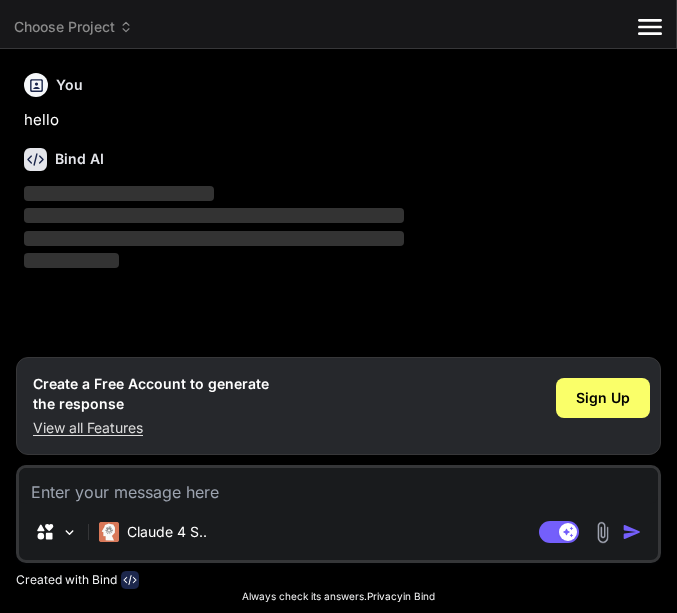 click on "Bind AI" at bounding box center [340, 159] 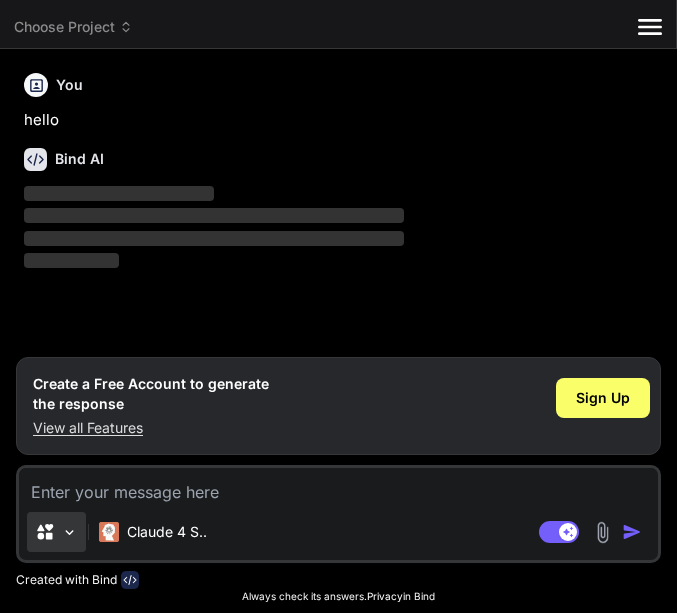 click at bounding box center [69, 532] 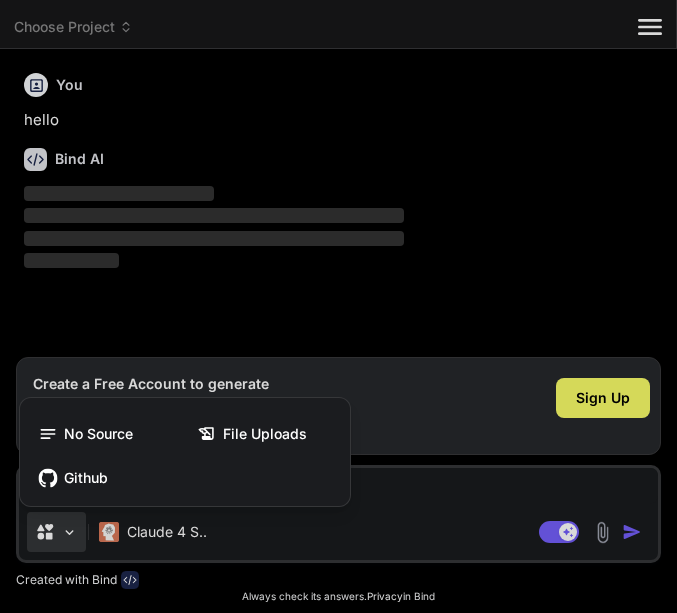 click at bounding box center (338, 306) 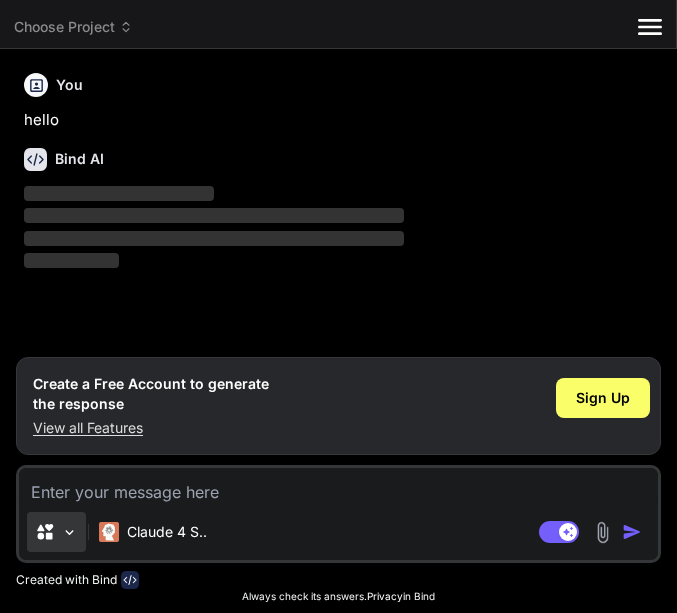 click at bounding box center [69, 532] 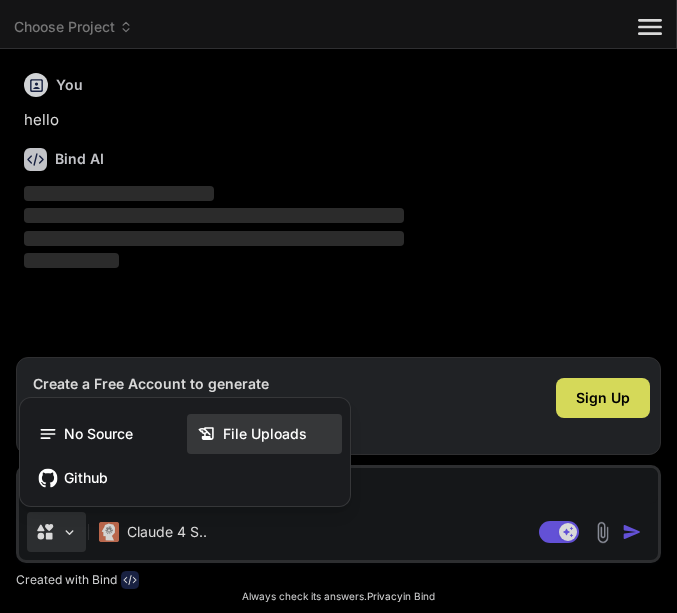 click on "File Uploads" at bounding box center (265, 434) 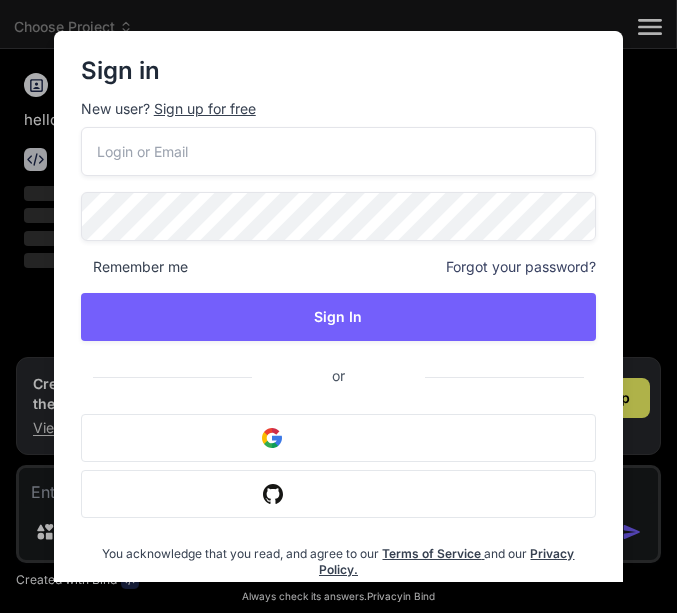 click on "Sign in New user?   Sign up for free Remember me Forgot your password? Sign In   or Sign in with Google Sign in with Github You acknowledge that you read, and agree to our   Terms of Service     and our   Privacy Policy." at bounding box center [338, 307] 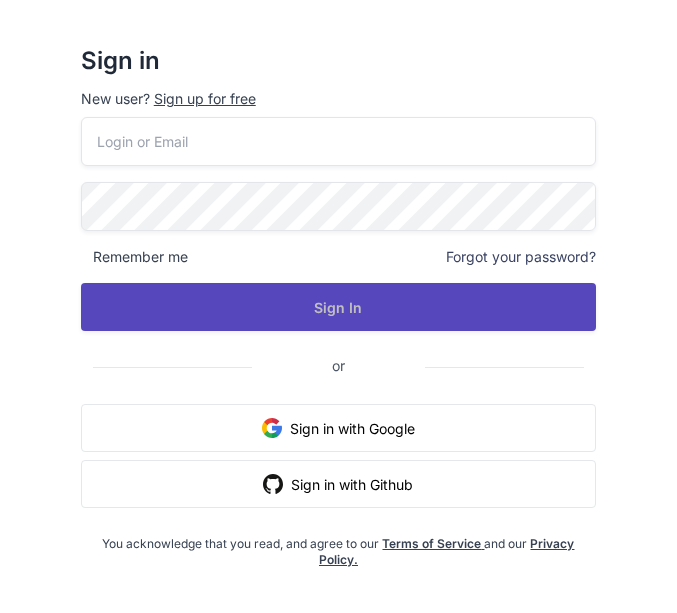 scroll, scrollTop: 0, scrollLeft: 0, axis: both 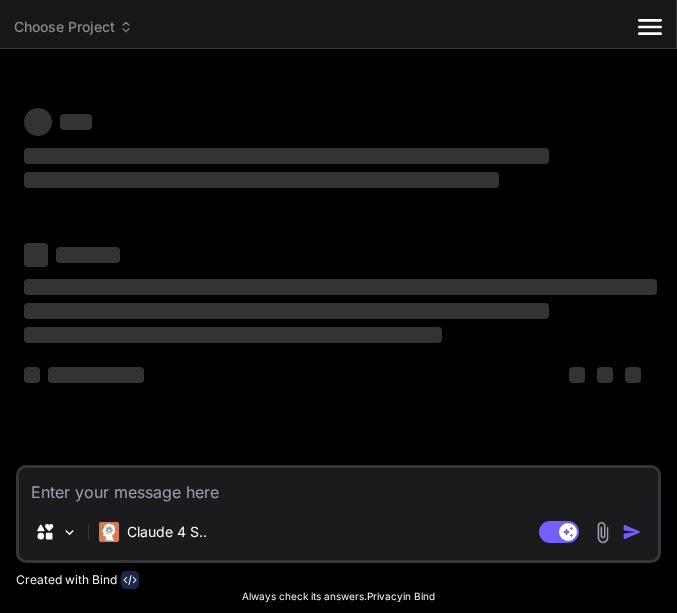 click at bounding box center [602, 532] 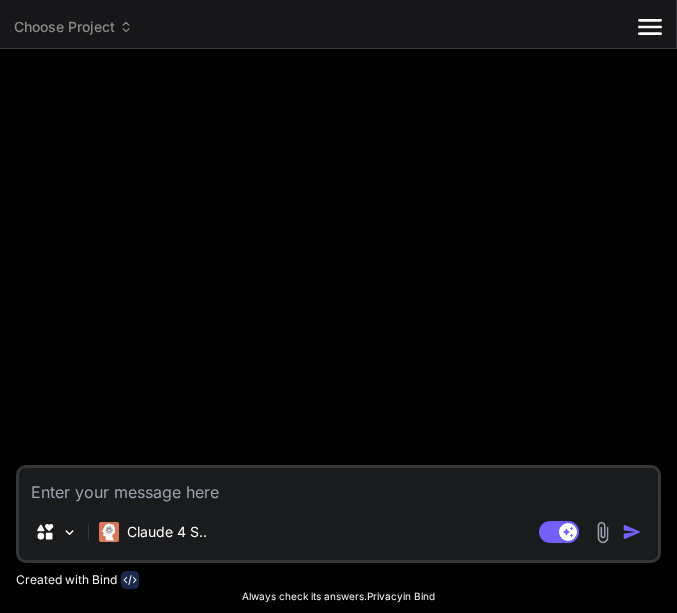 click at bounding box center (338, 486) 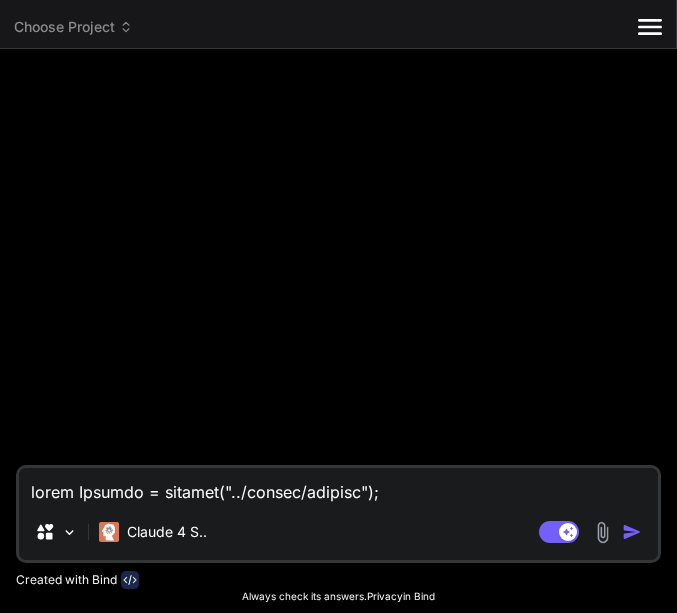 scroll, scrollTop: 2066, scrollLeft: 0, axis: vertical 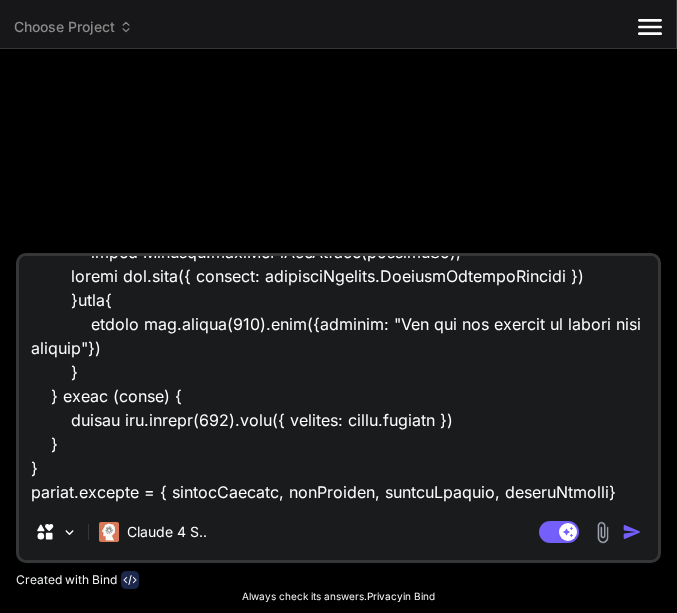 type on "const Comment = require("../models/comment");
const Blog = require('../models/BlogPost');
const sendResponse = require('../utils/helperFunction');
const responseMessage = require('../commonMessages/respoMessage');
const { findById } = require("../models/User");
const User = require("../models/User");
/* Blog Post Comment Crud */
//create comment
const createComment = async (req, res) => {
try {
const { content } = req.body;
const {blogId} = req.params;
const userId = req.user._id;
const comment = await Comment.create({
content,
blog: blogId,
user: userId
});
return sendResponse(res, 201, responseMessage.commentCreated, comment);
} catch (error) {
console.log(error)
return res.status(500).json({ message: error.message })
}
}
//Show comment
const getComment = async (req, res) => {
try {
const comment = await comments.find();
if (!comment) {
return res.status(..." 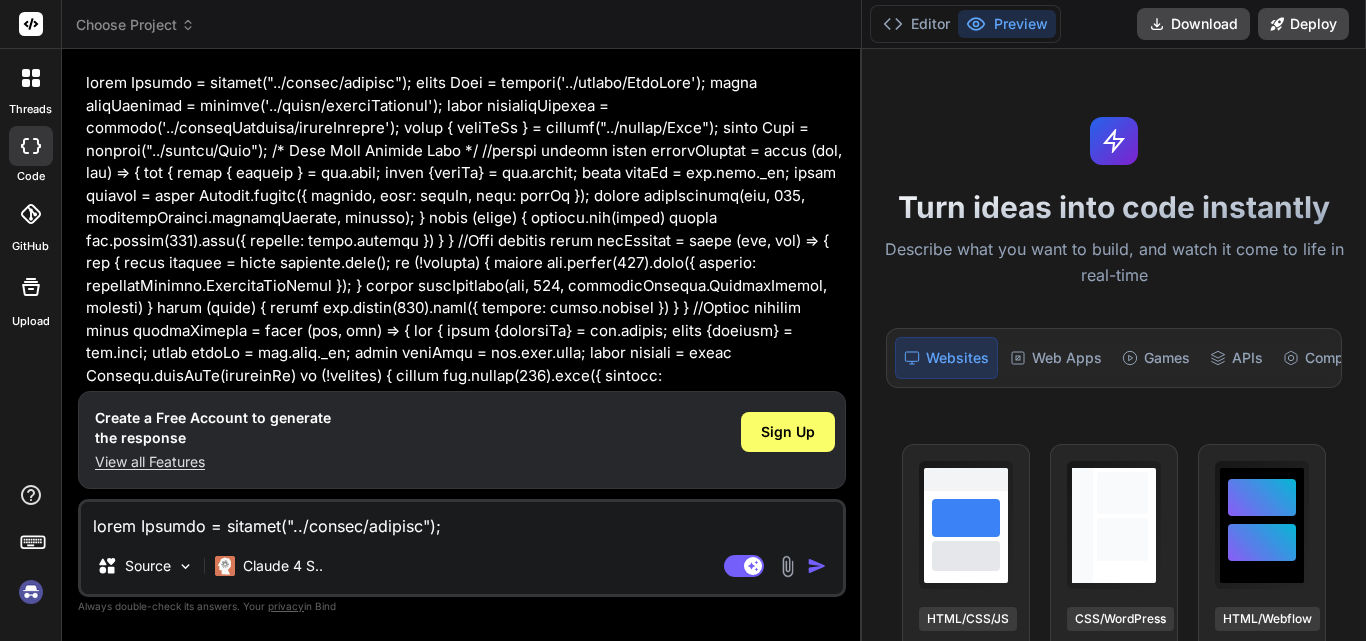 scroll, scrollTop: 0, scrollLeft: 0, axis: both 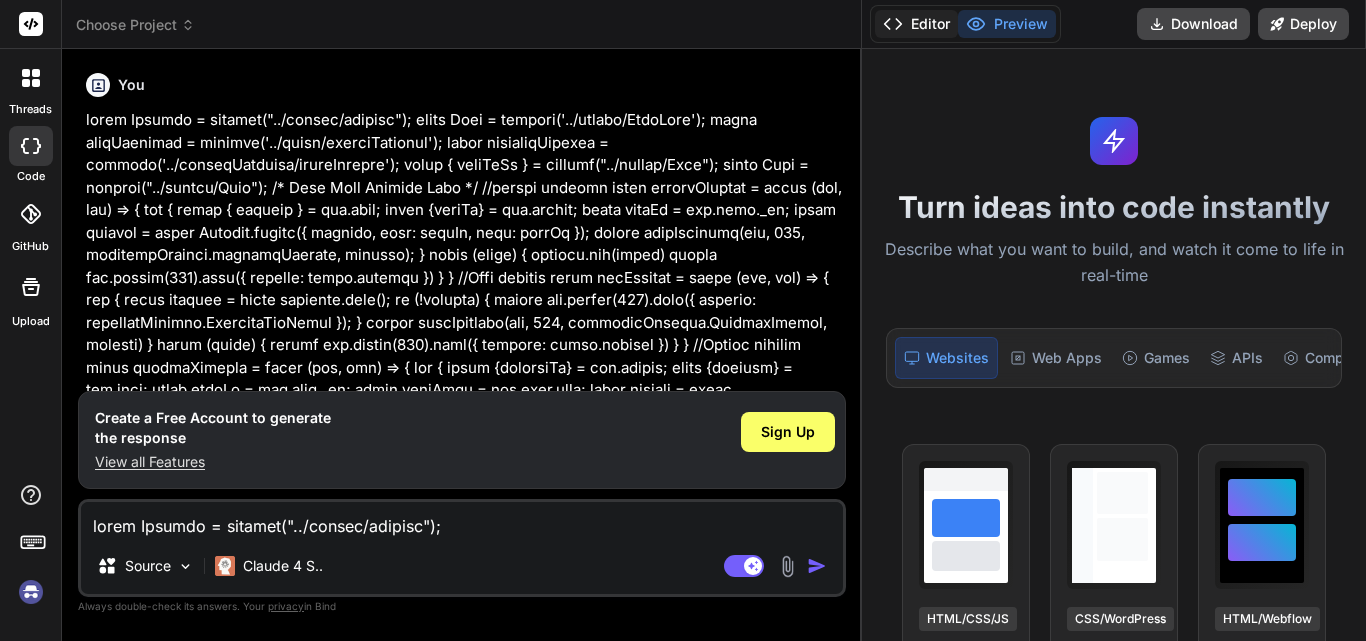 click on "Editor" at bounding box center (916, 24) 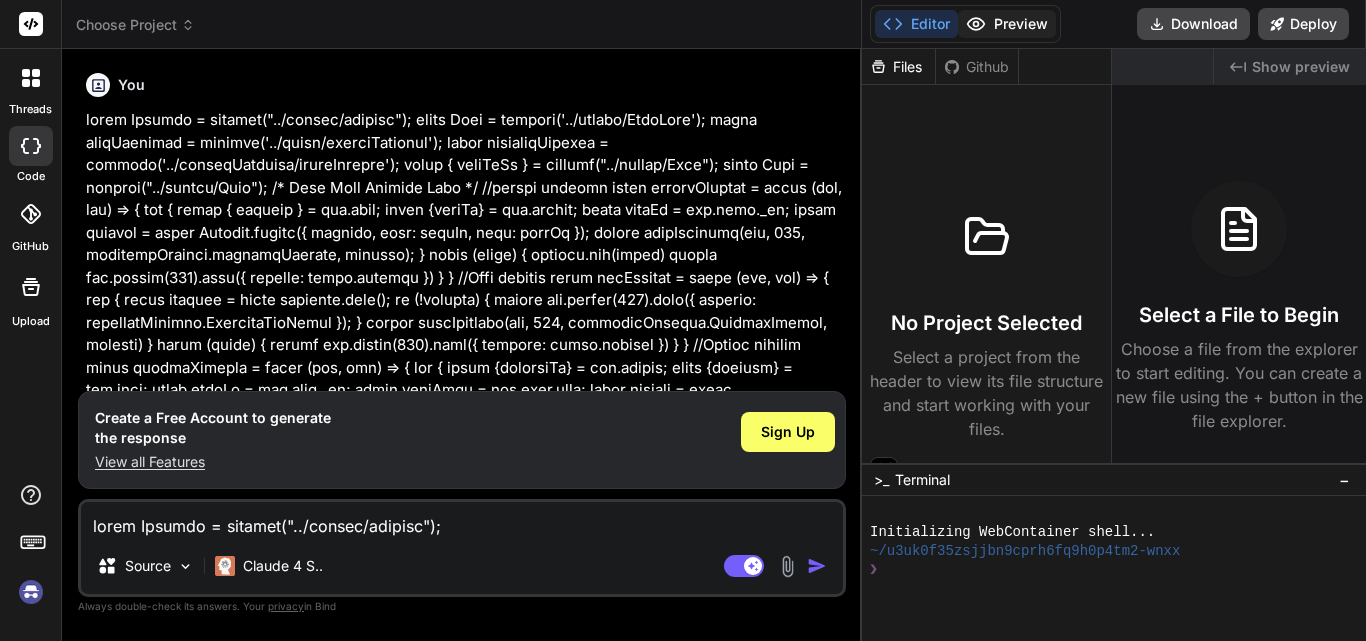 click on "Preview" at bounding box center [1007, 24] 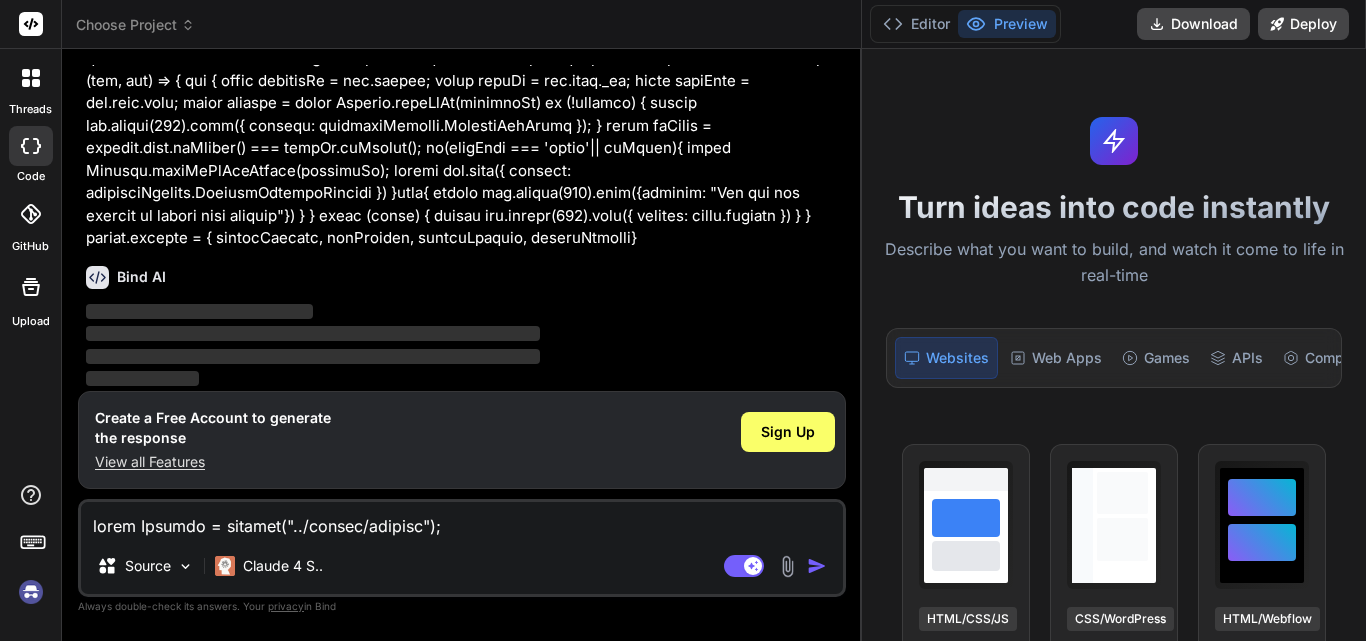 scroll, scrollTop: 489, scrollLeft: 0, axis: vertical 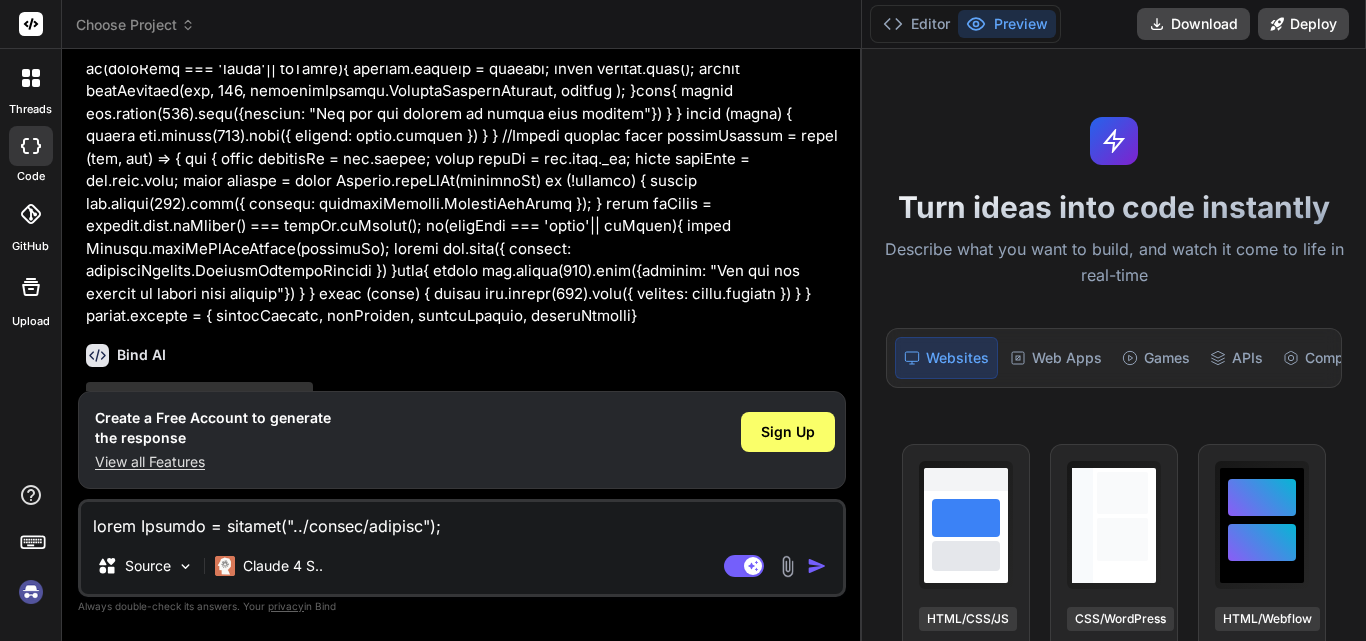 click on "Bind AI" at bounding box center [141, 355] 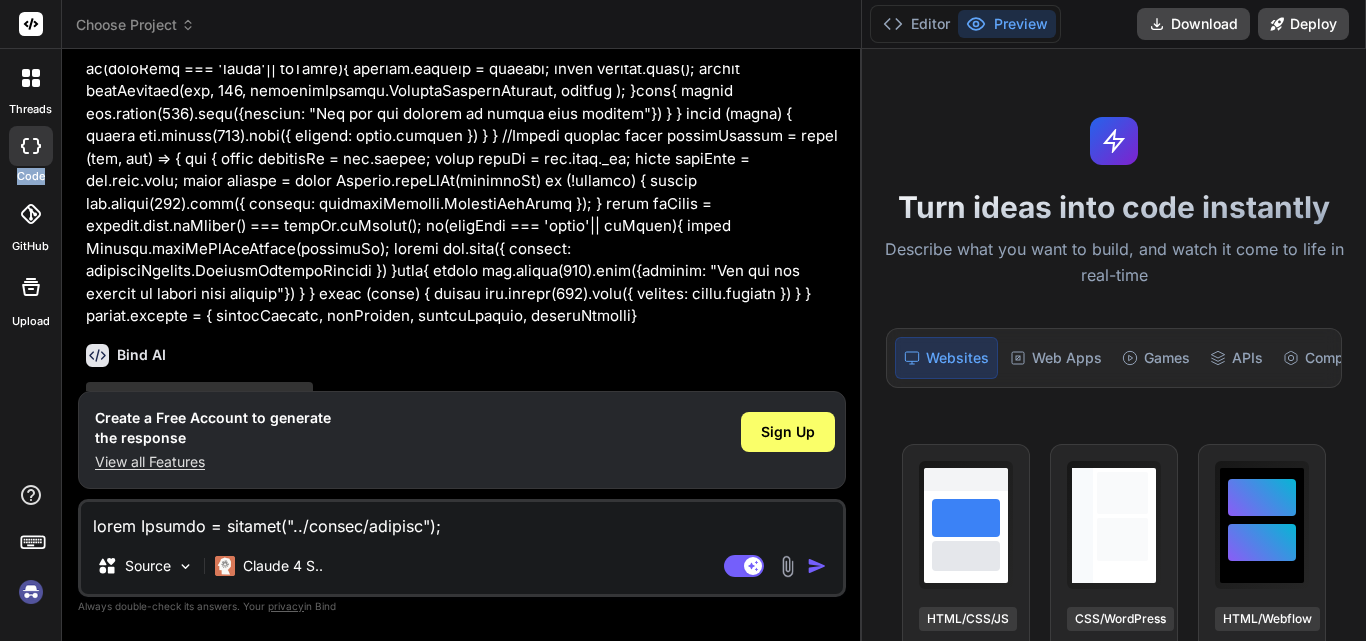 click at bounding box center [31, 146] 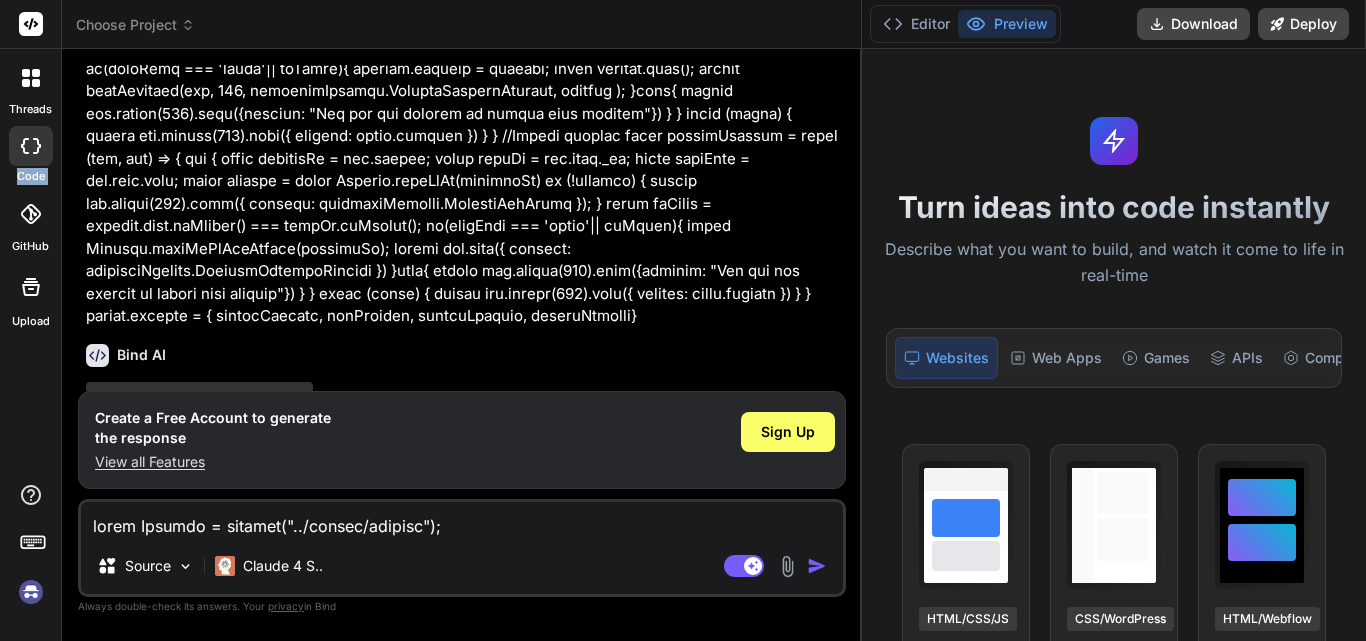 click at bounding box center (31, 146) 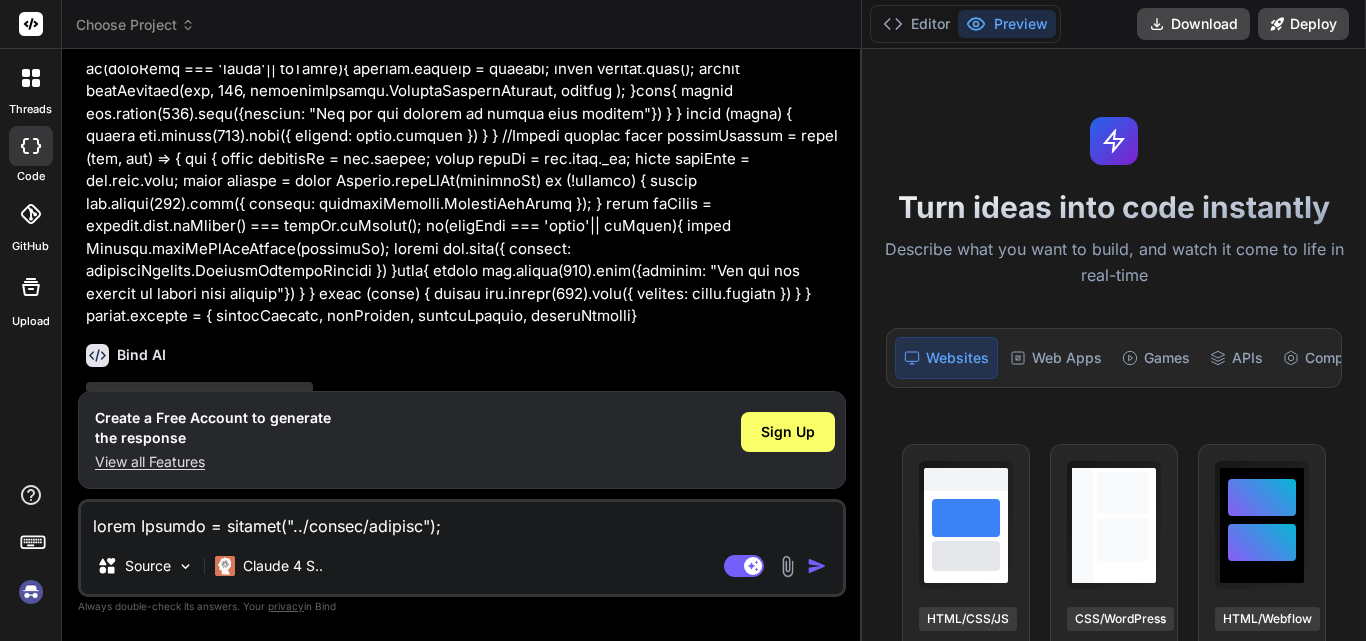 click on "threads" at bounding box center (30, 109) 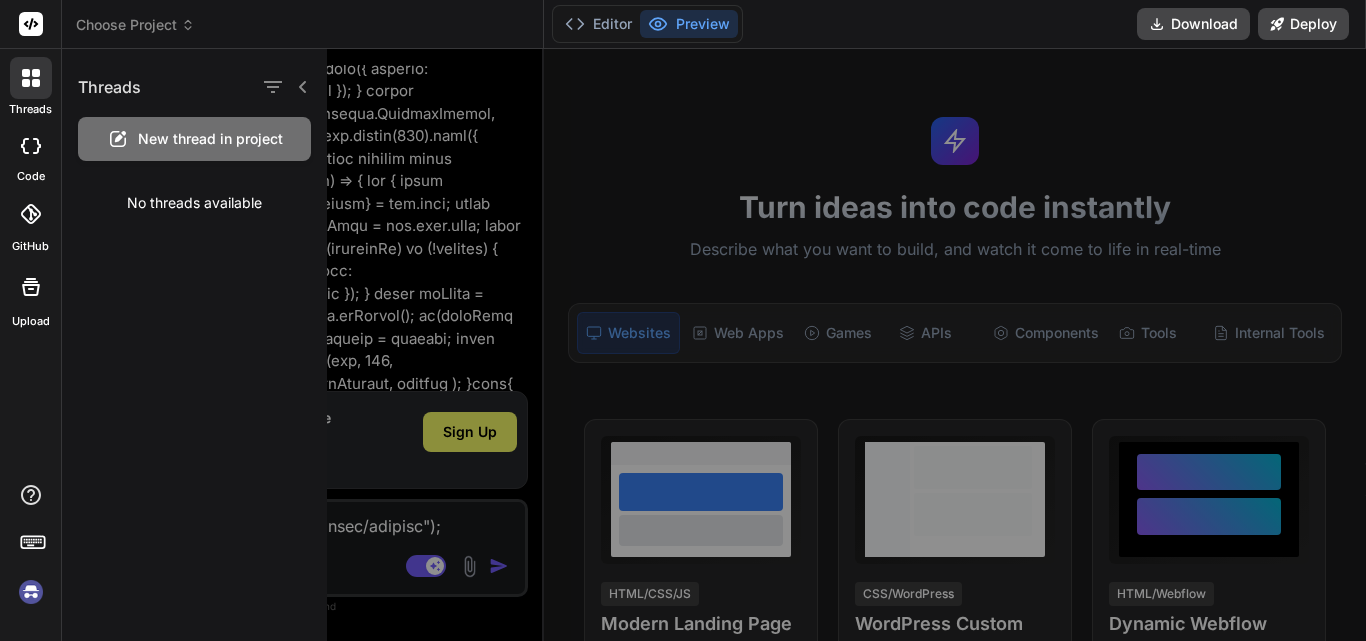 click at bounding box center [877, 345] 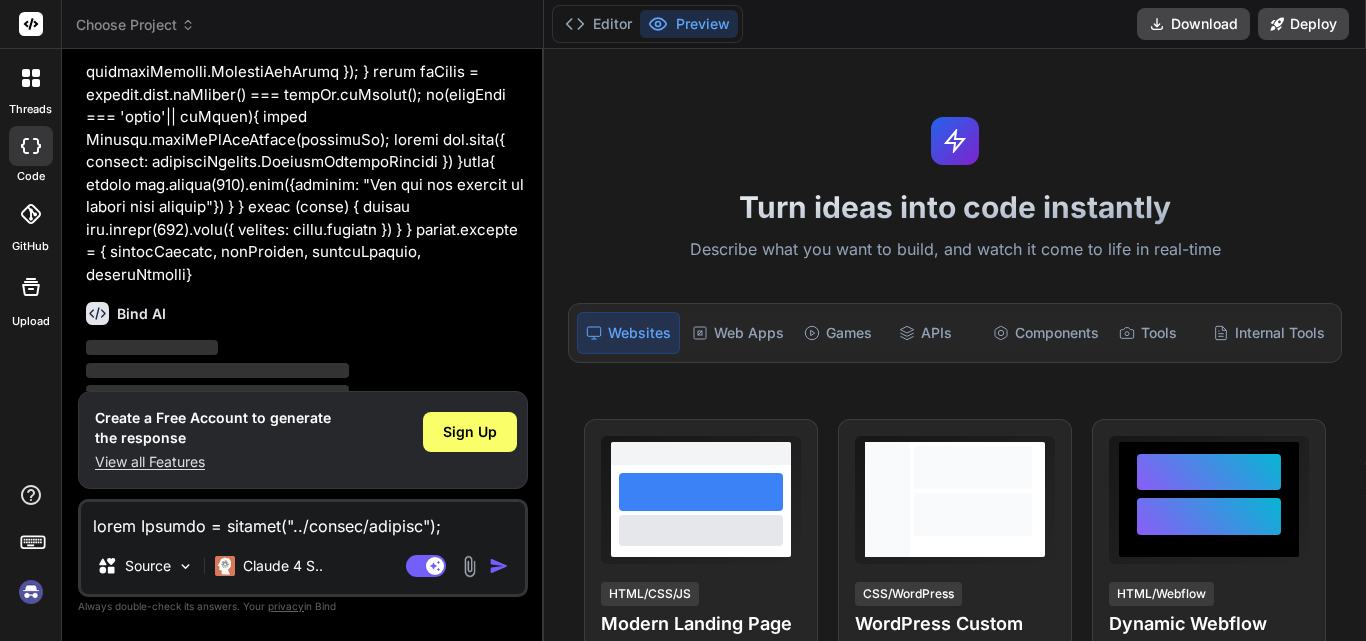 scroll, scrollTop: 962, scrollLeft: 0, axis: vertical 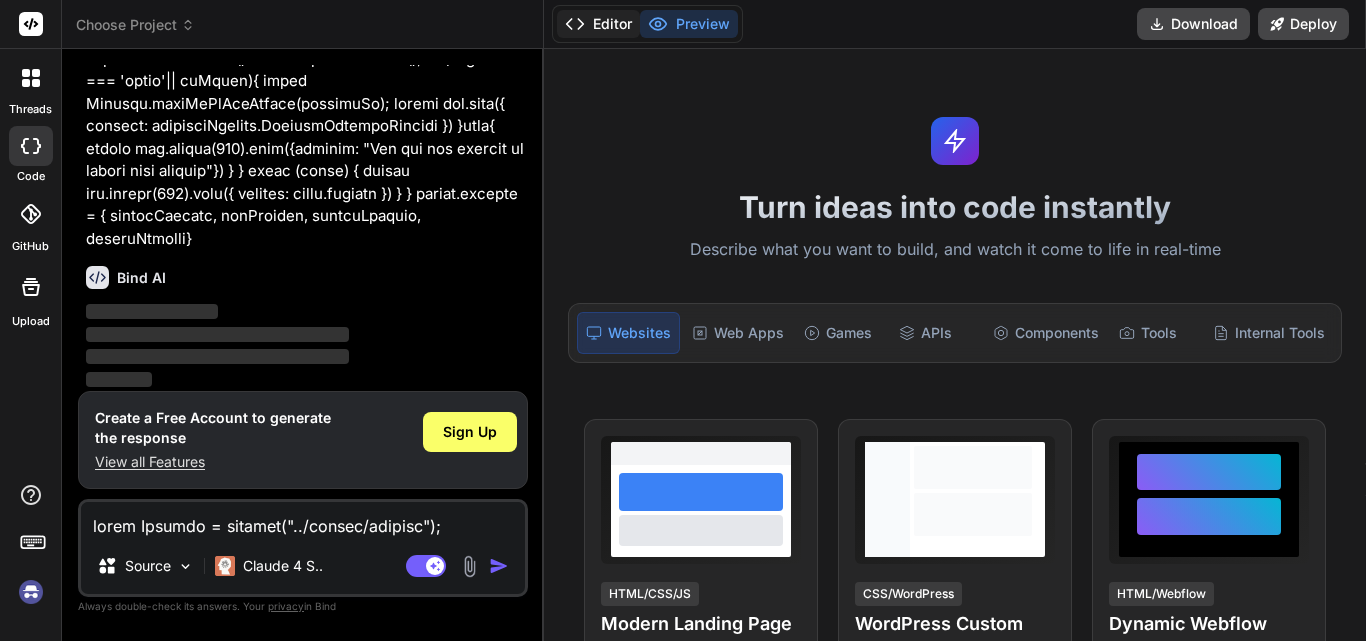 click on "Editor" at bounding box center (598, 24) 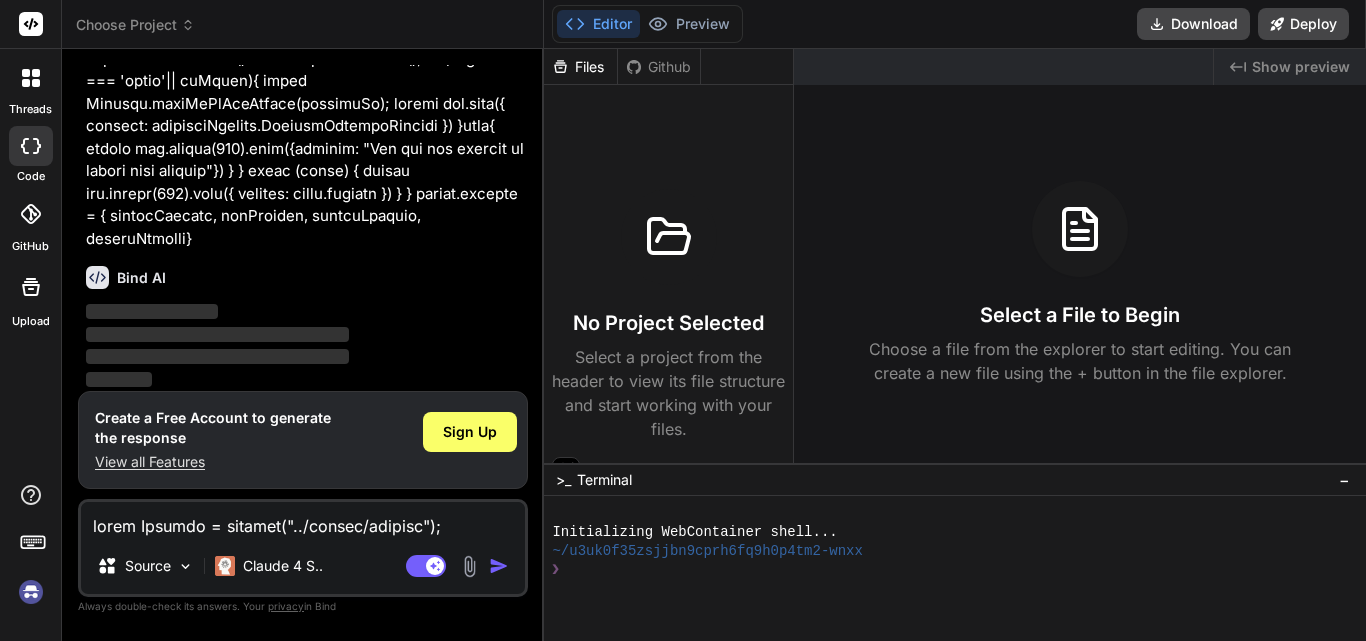 click at bounding box center (1080, 229) 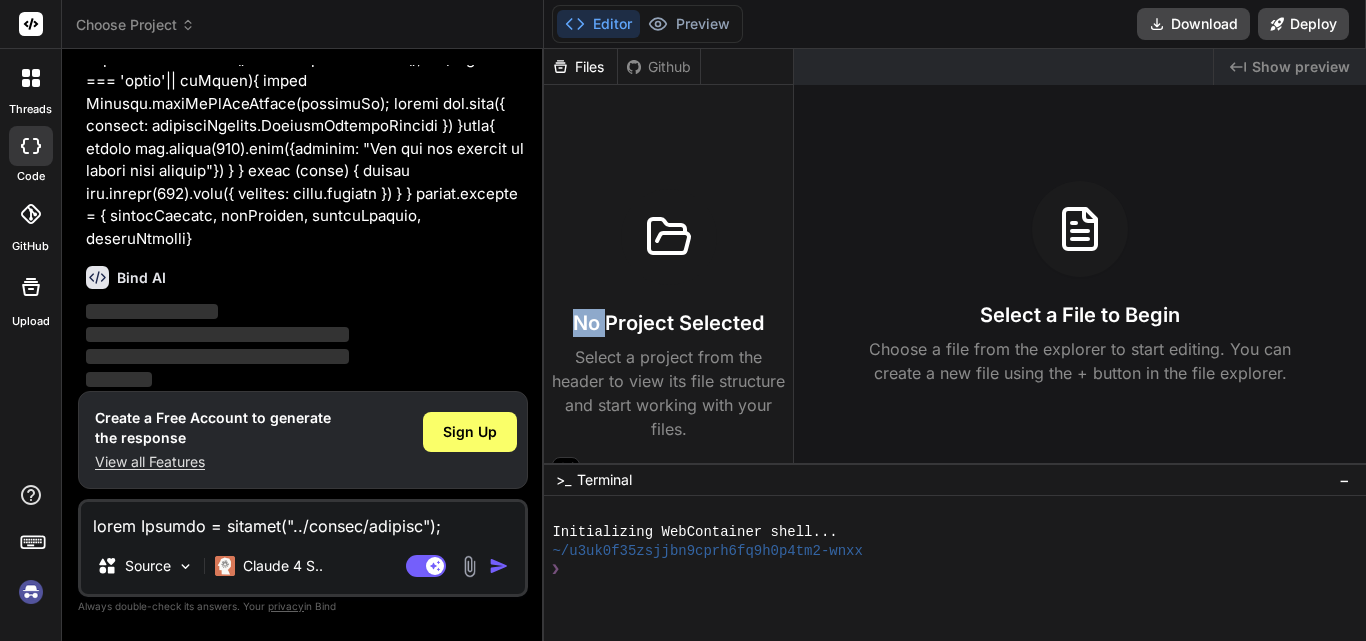 click 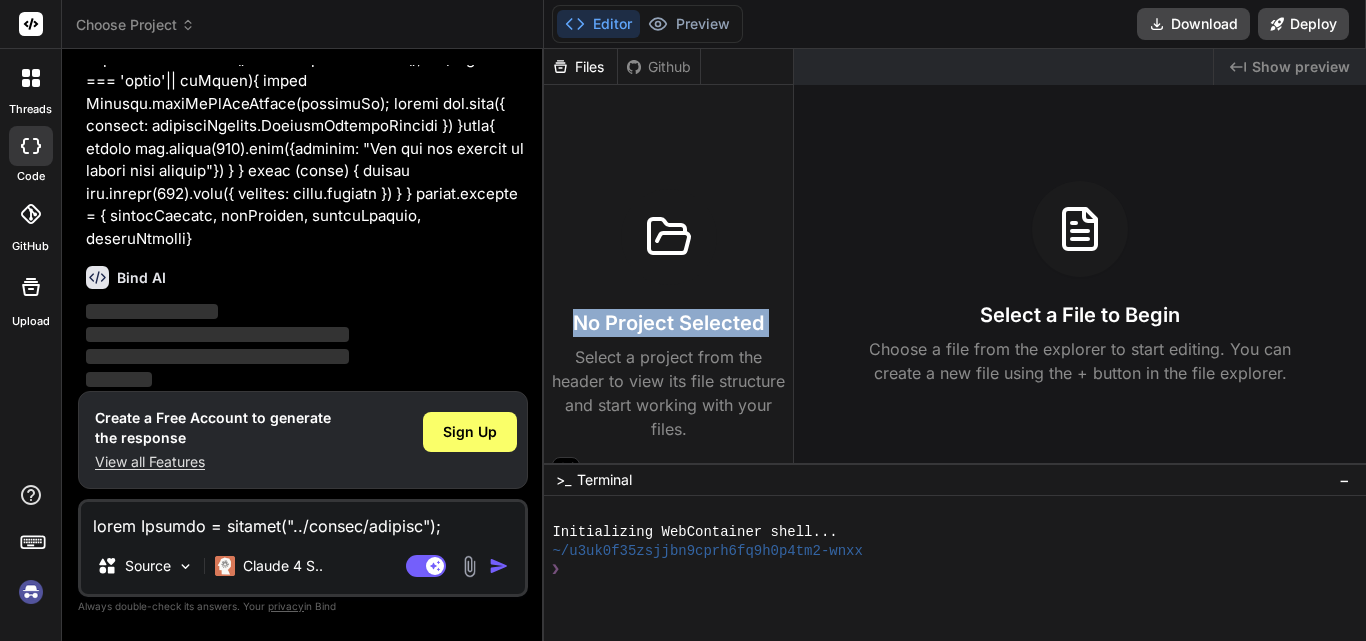 click 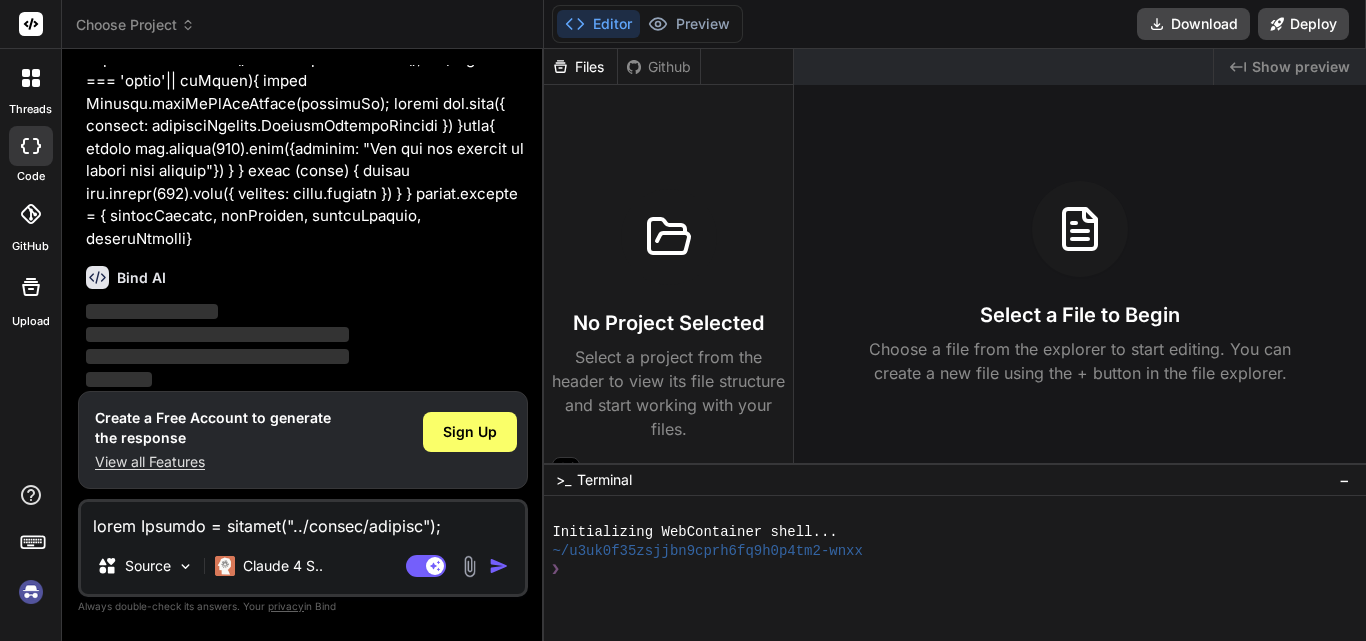 click on "No Project Selected Select a project from the header to view its file structure and start working with your files." at bounding box center (668, 315) 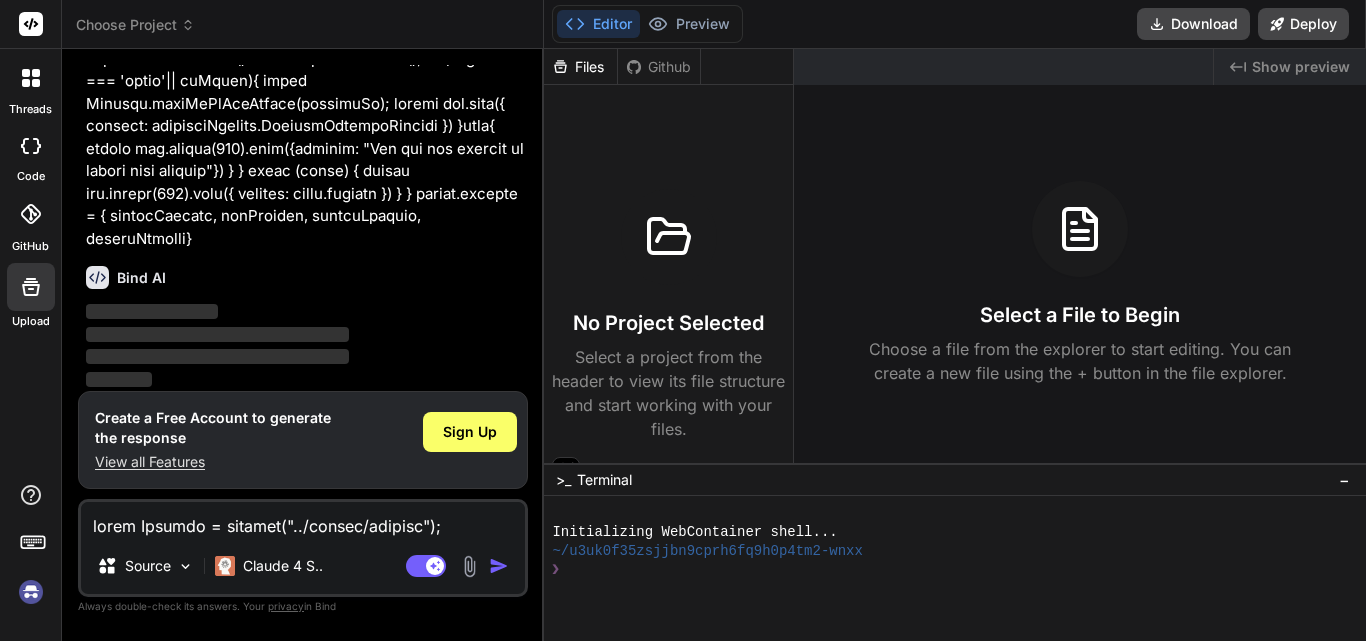 click on "code" at bounding box center [30, 151] 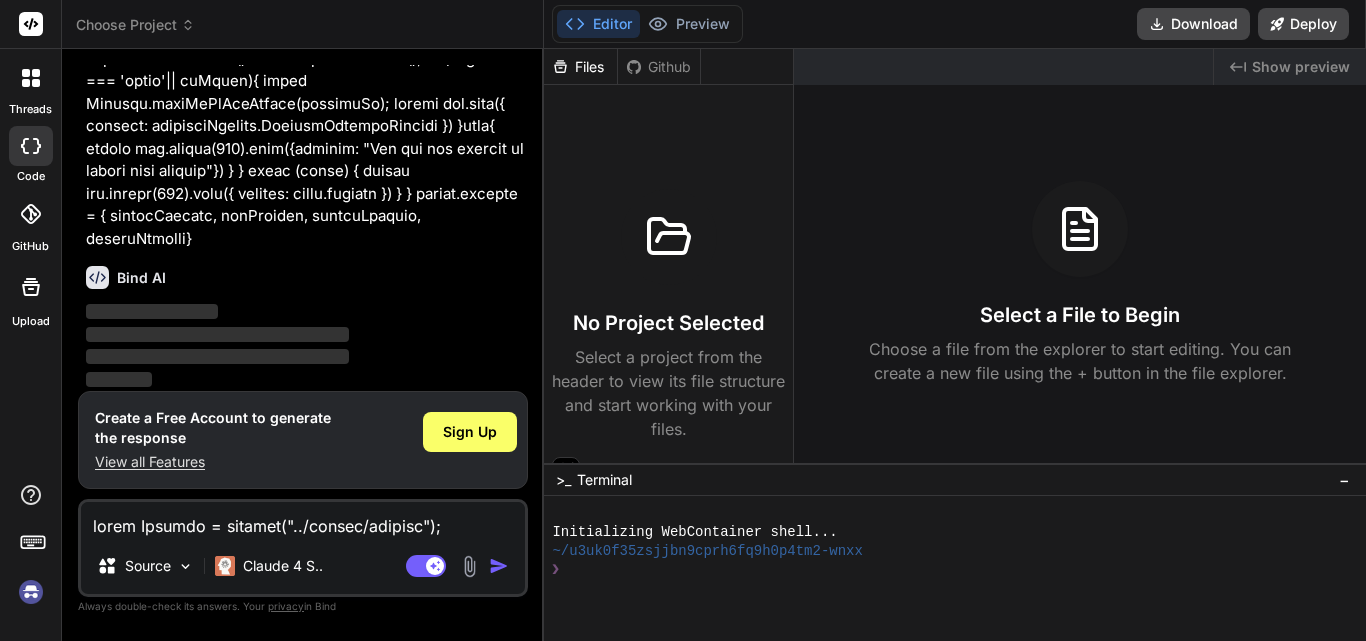 click at bounding box center (31, 78) 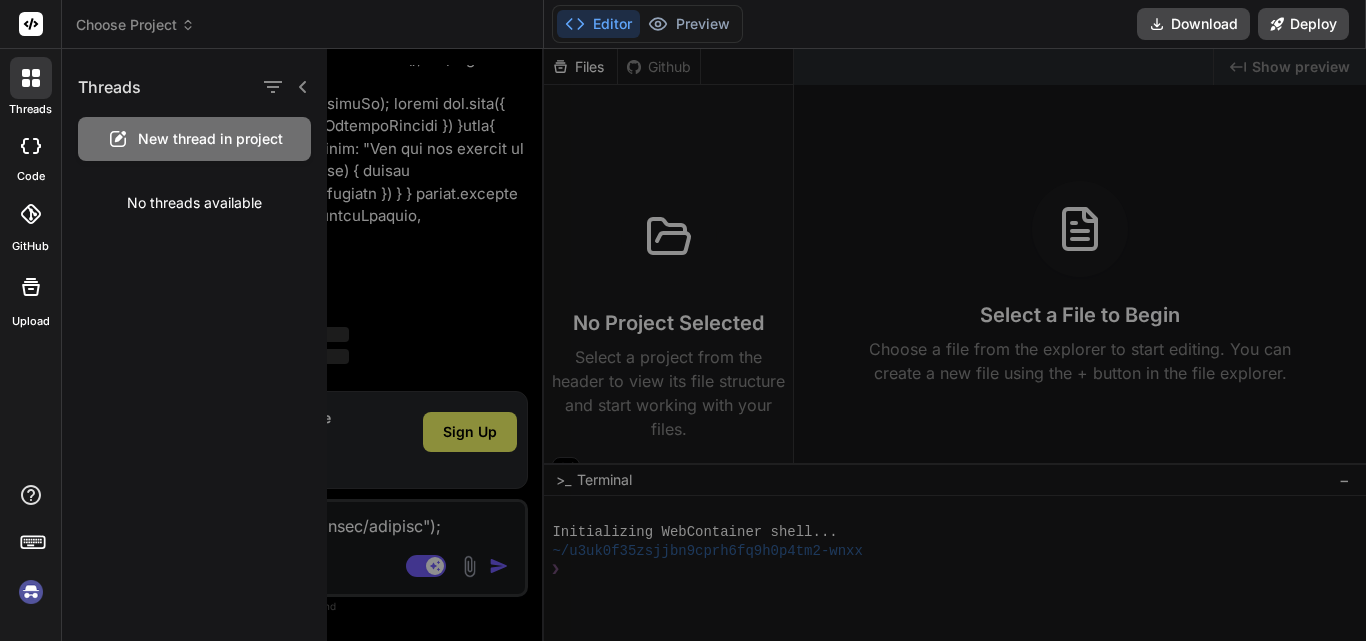 click on "No threads available" at bounding box center (194, 203) 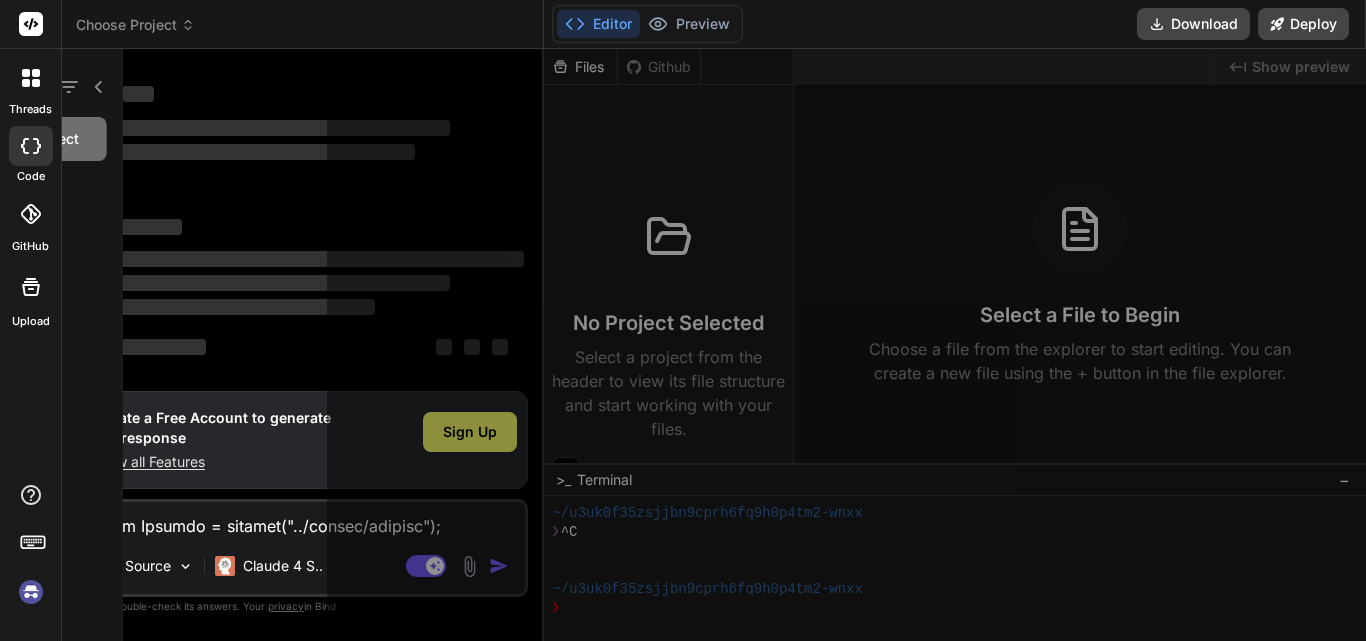 scroll, scrollTop: 38, scrollLeft: 0, axis: vertical 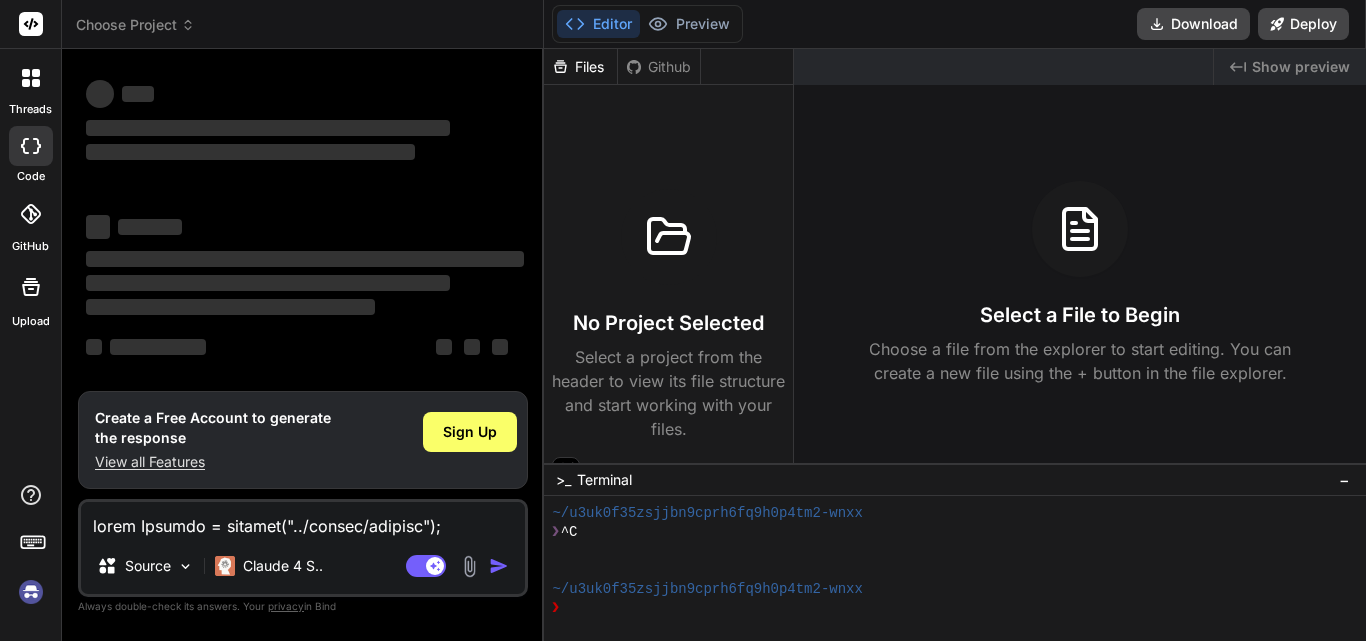 click on "‌" at bounding box center [250, 152] 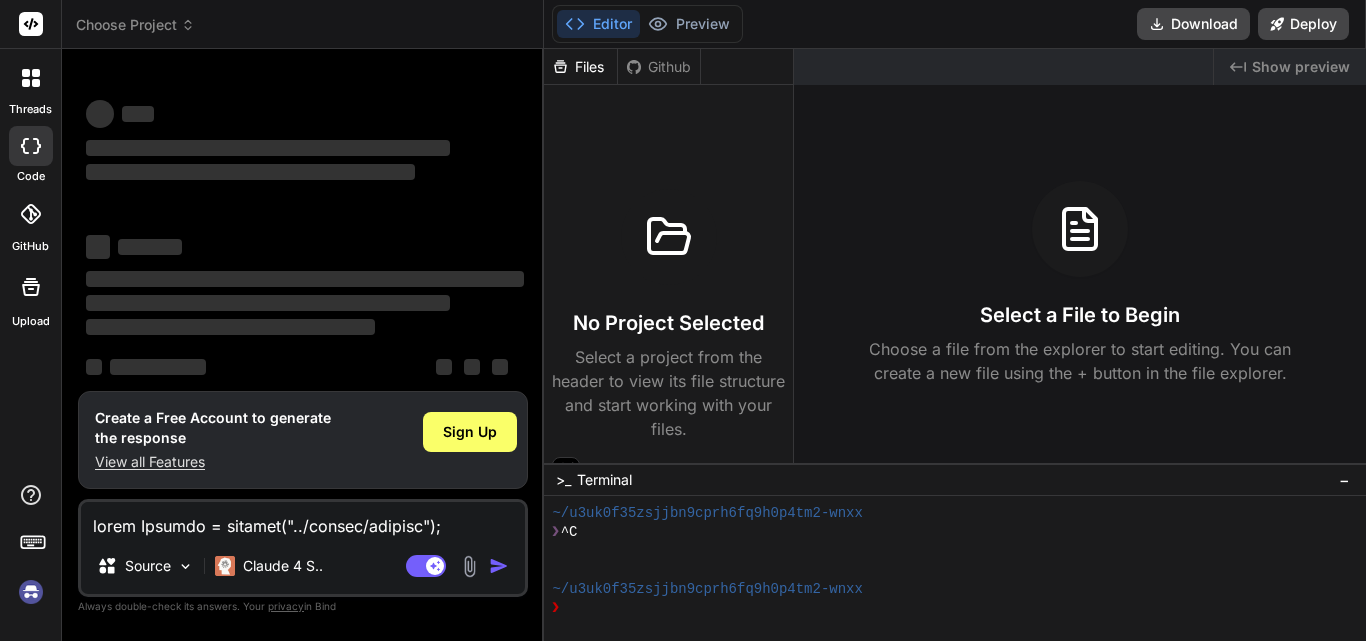 scroll, scrollTop: 0, scrollLeft: 0, axis: both 